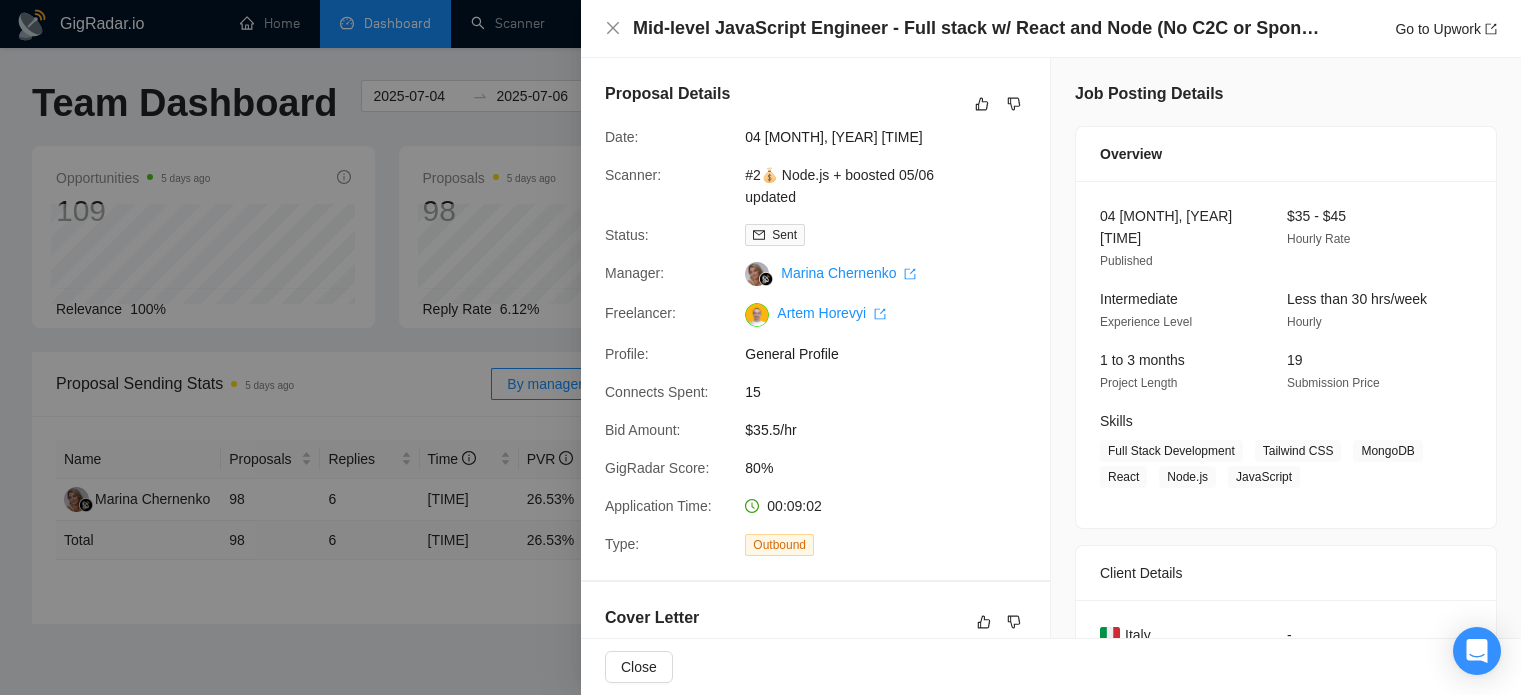 scroll, scrollTop: 790, scrollLeft: 0, axis: vertical 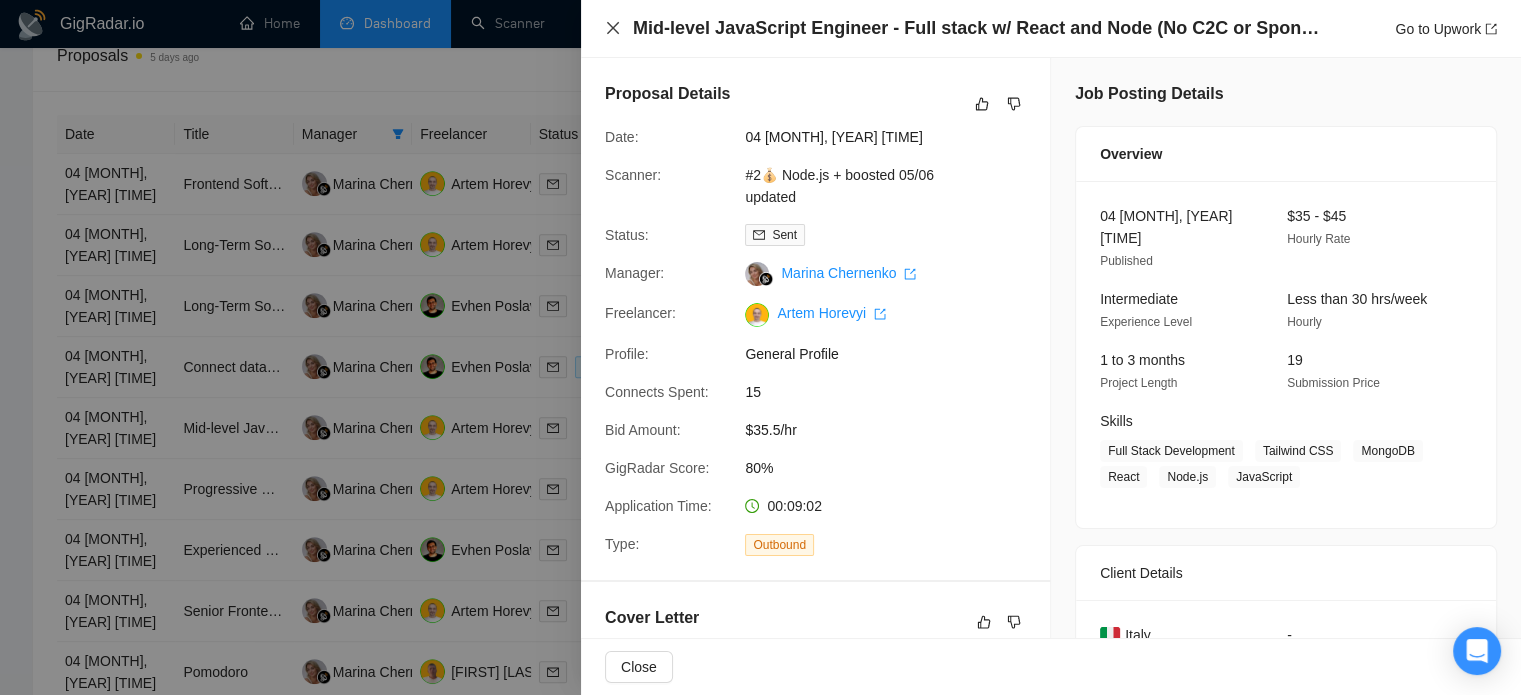 click 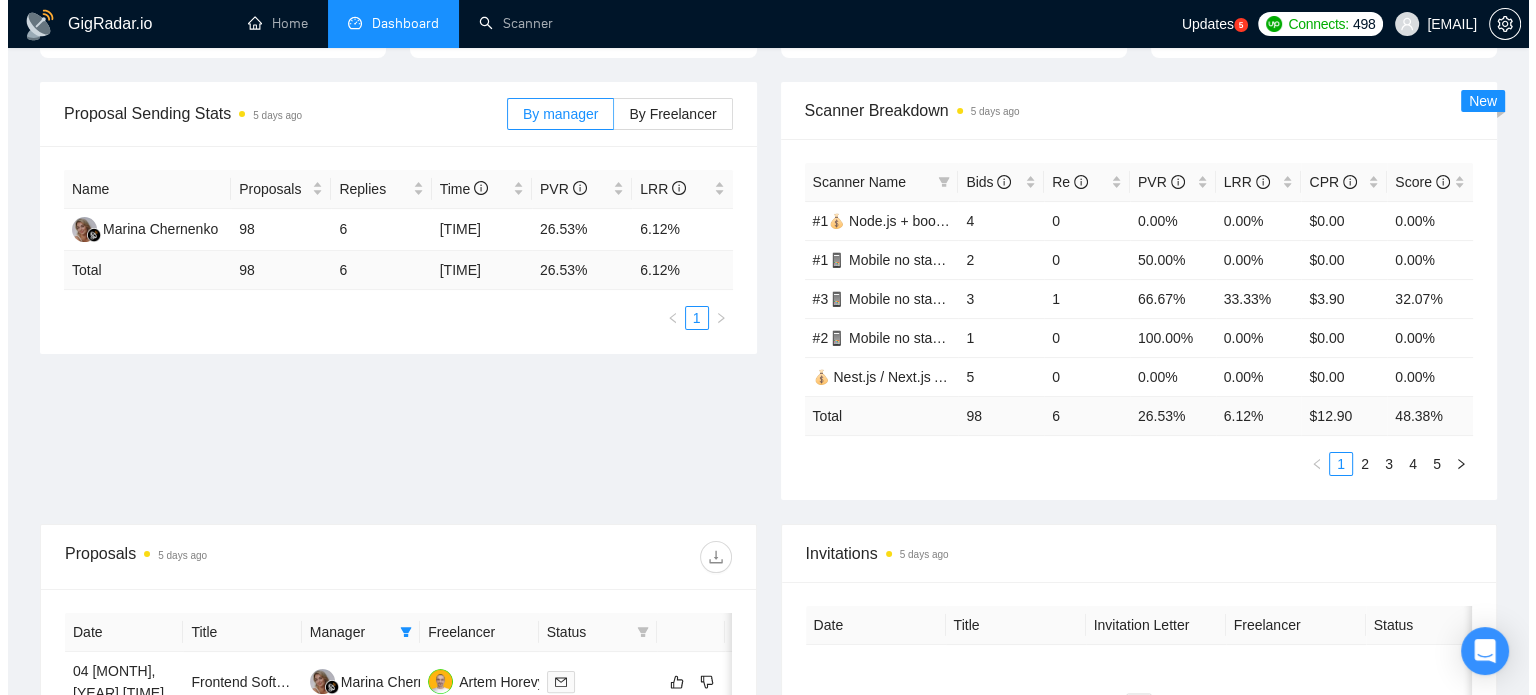 scroll, scrollTop: 0, scrollLeft: 0, axis: both 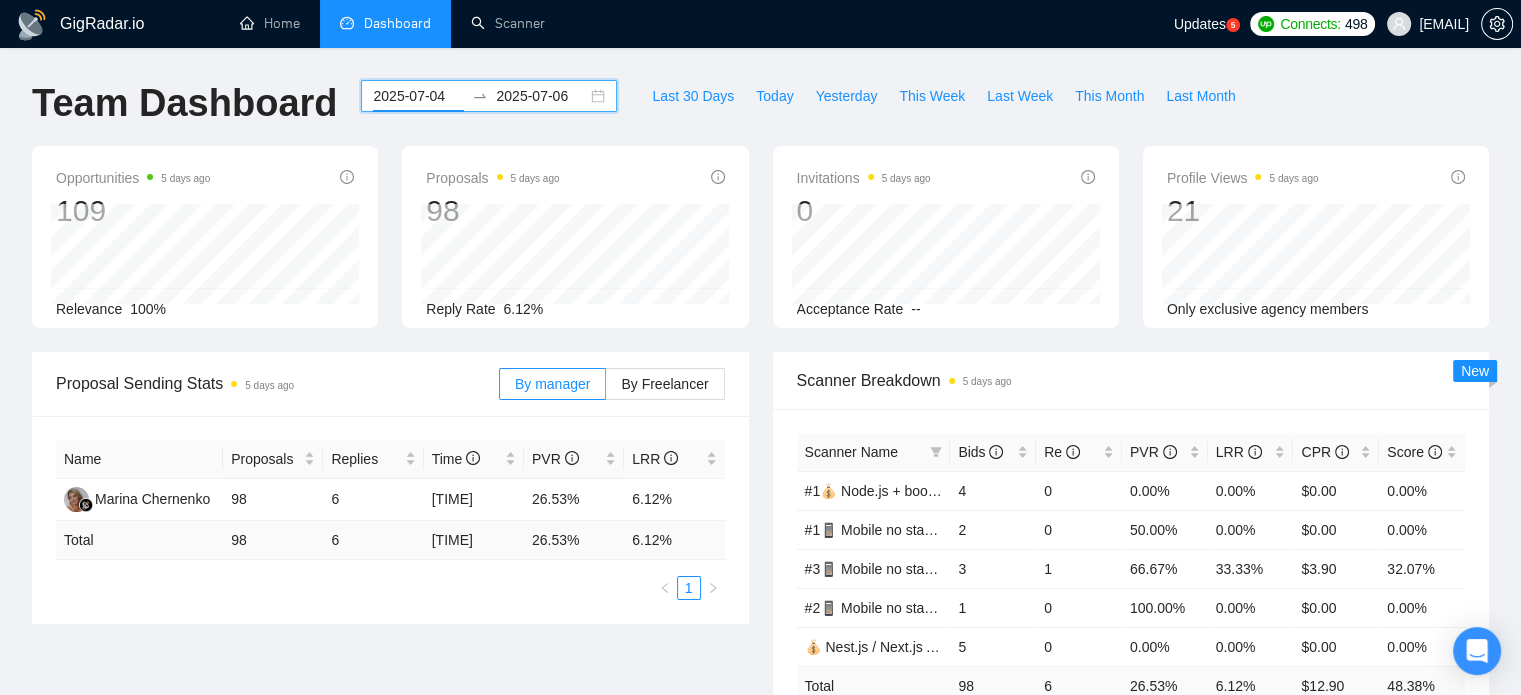 click on "2025-07-04" at bounding box center [418, 96] 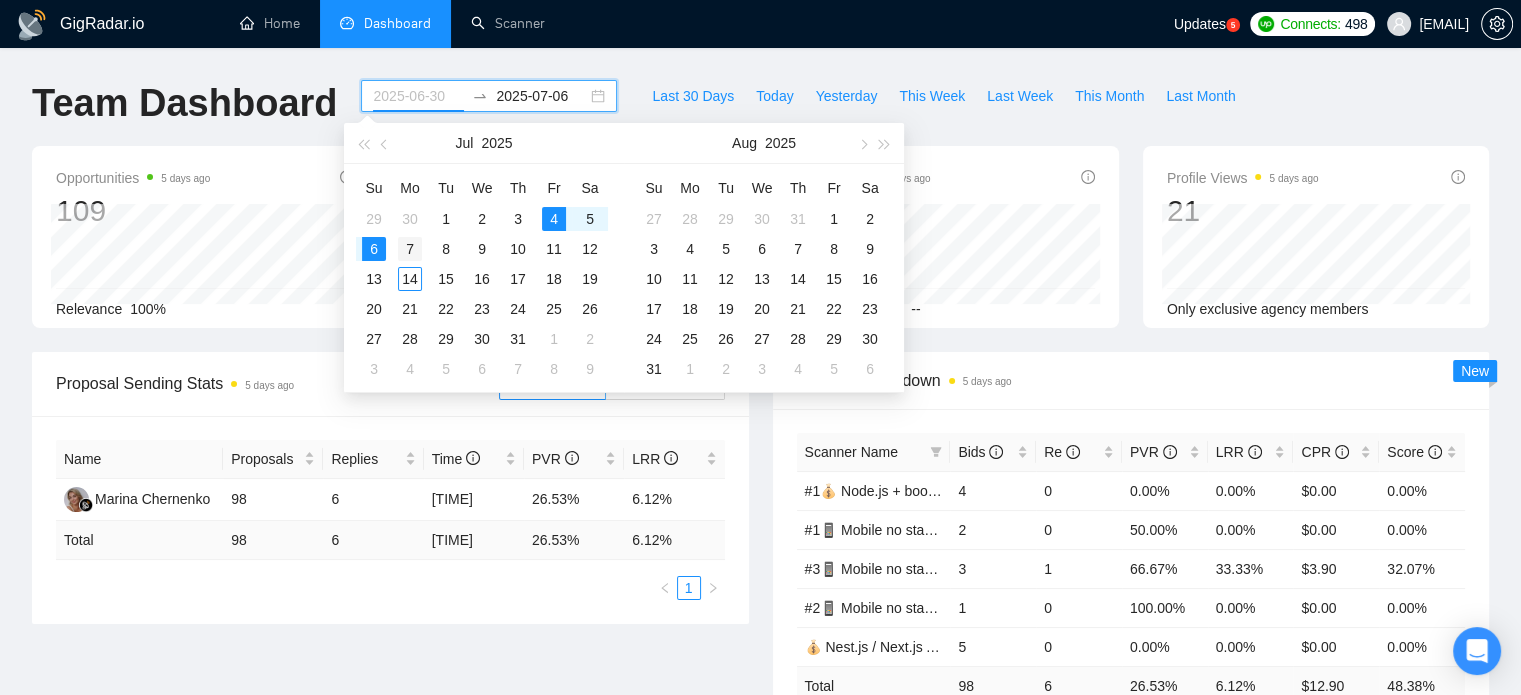 type on "2025-07-07" 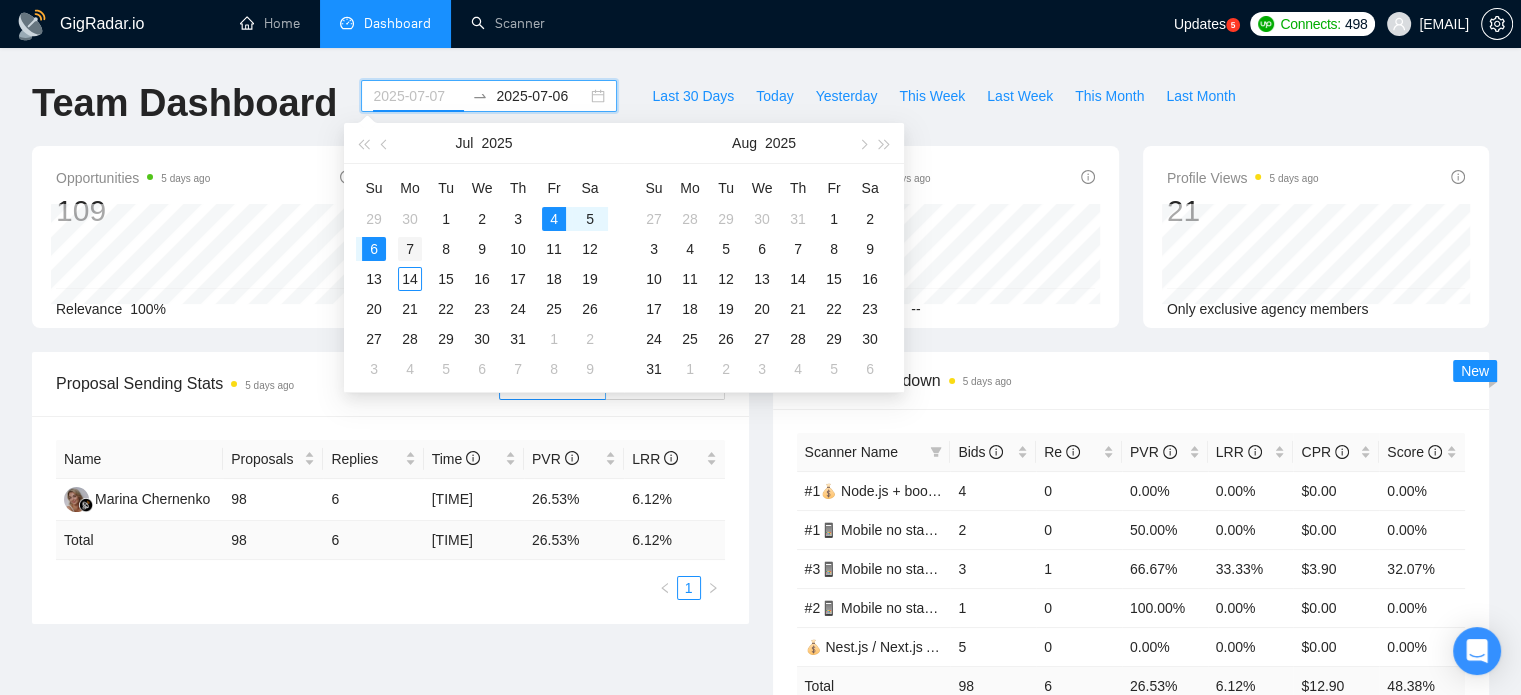 click on "7" at bounding box center (410, 249) 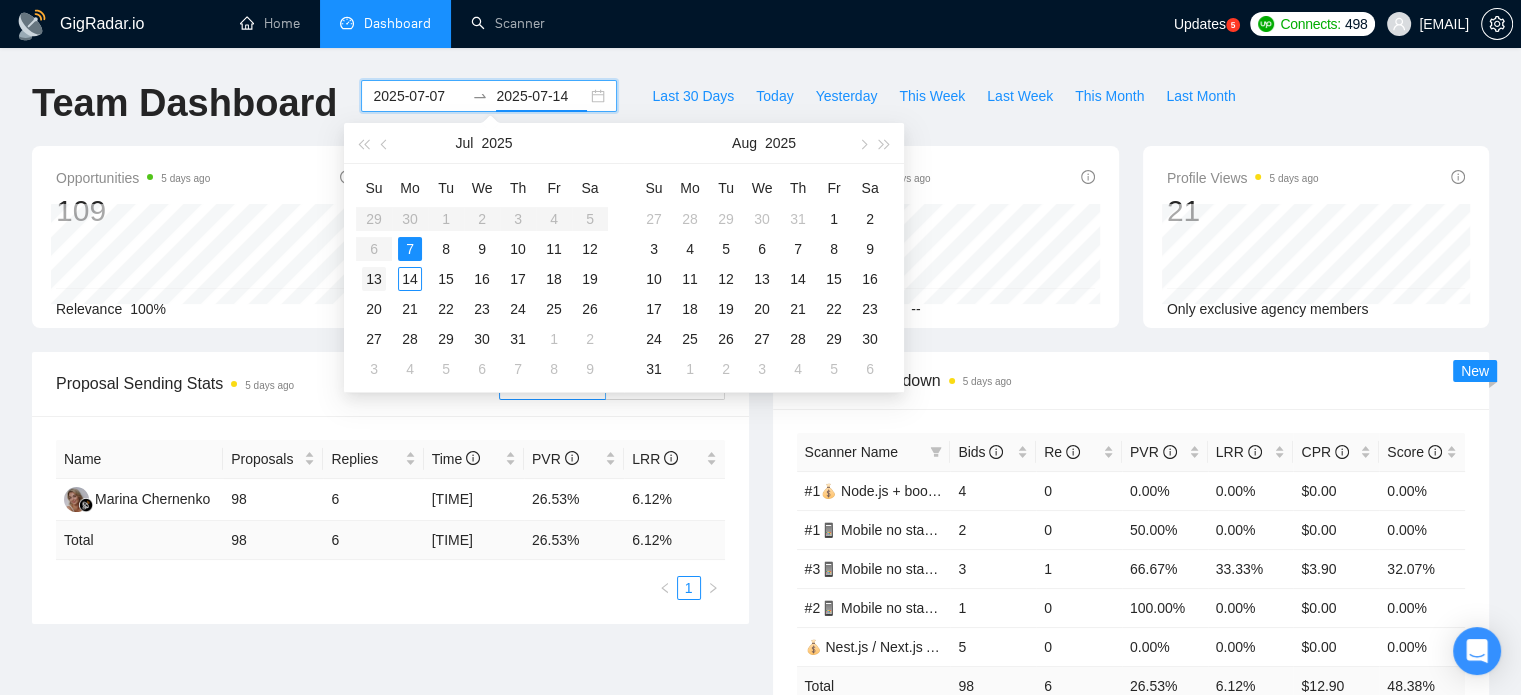 type on "2025-07-13" 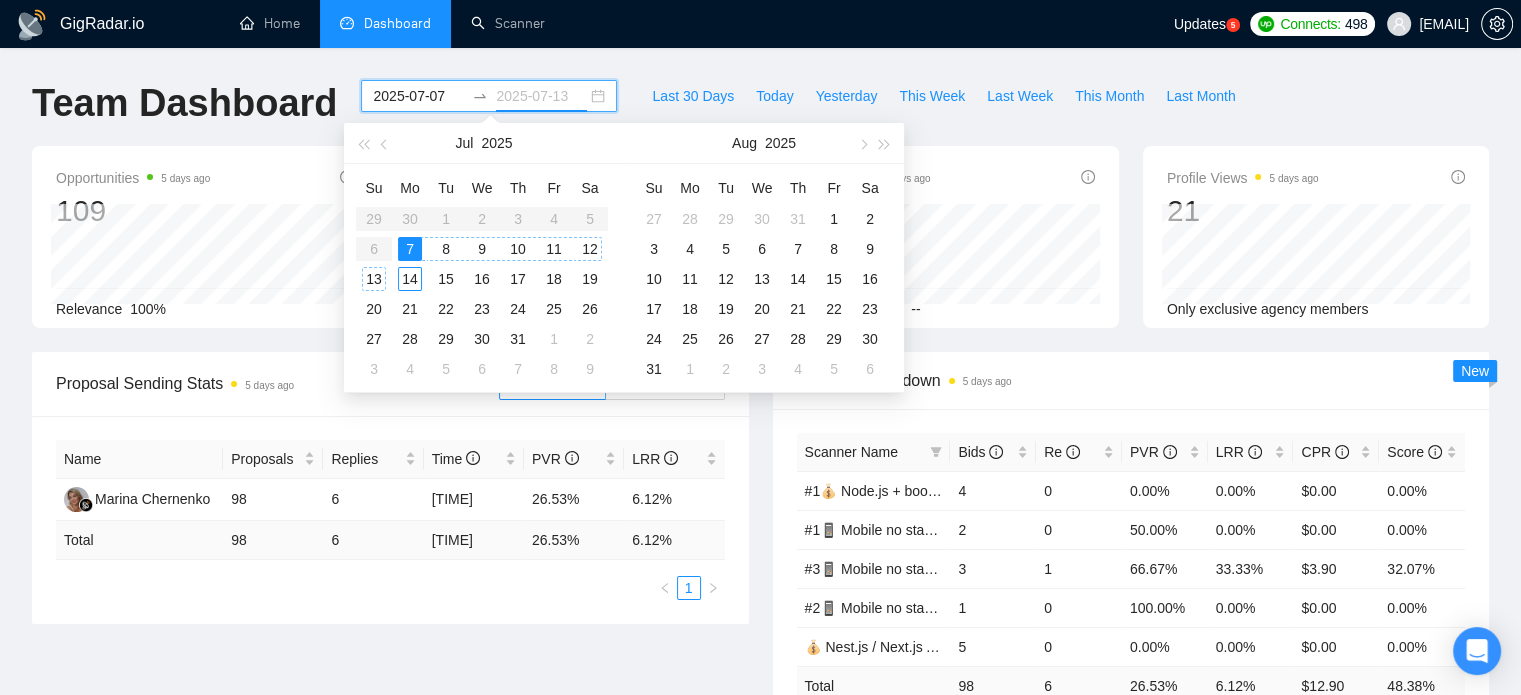 click on "13" at bounding box center [374, 279] 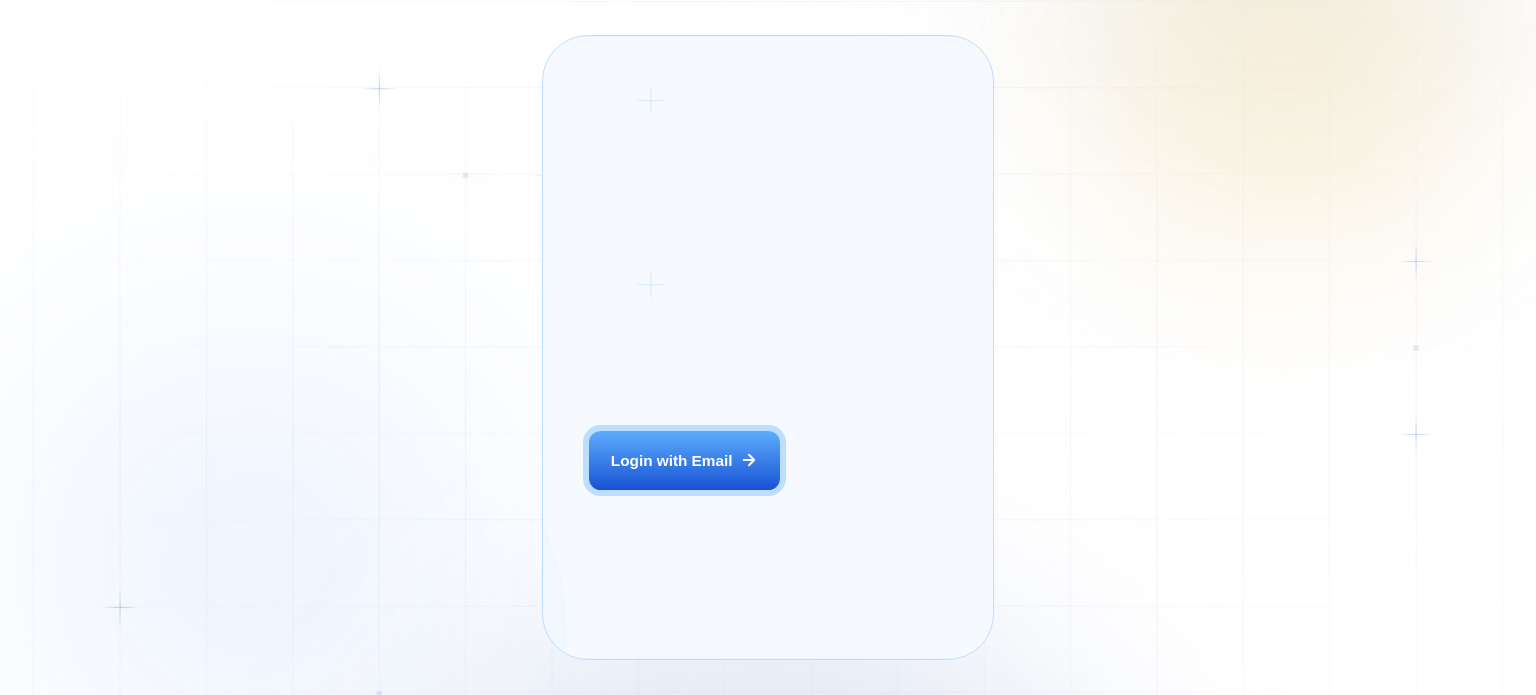 scroll, scrollTop: 0, scrollLeft: 0, axis: both 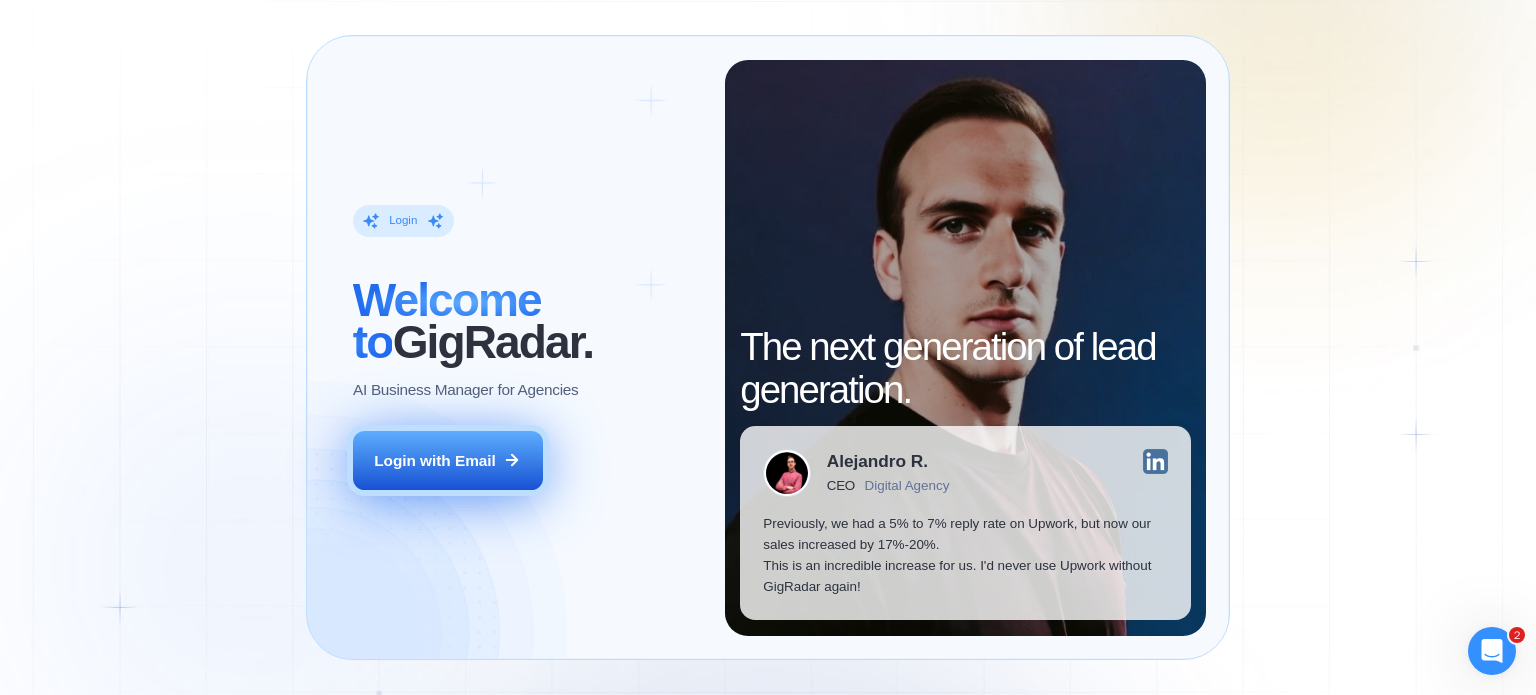 click on "Login with Email" at bounding box center [435, 460] 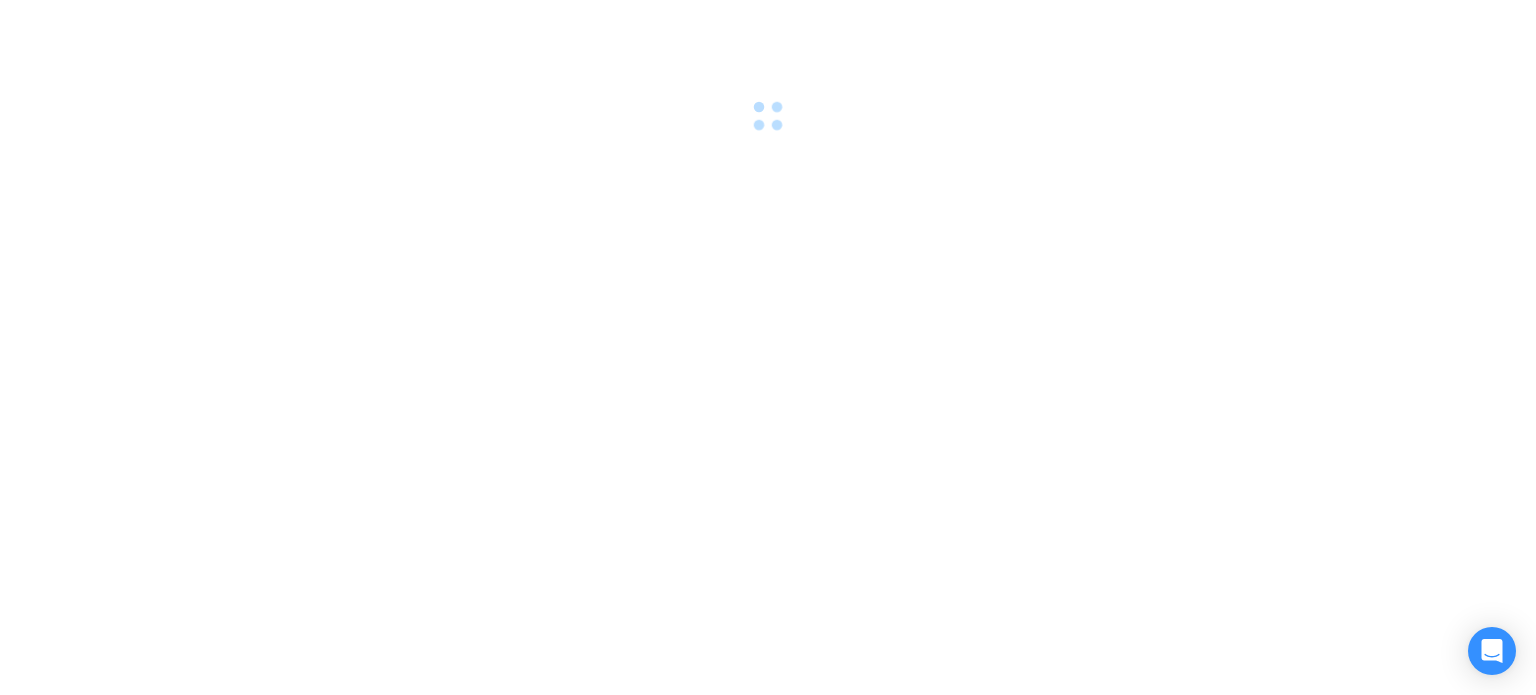 scroll, scrollTop: 0, scrollLeft: 0, axis: both 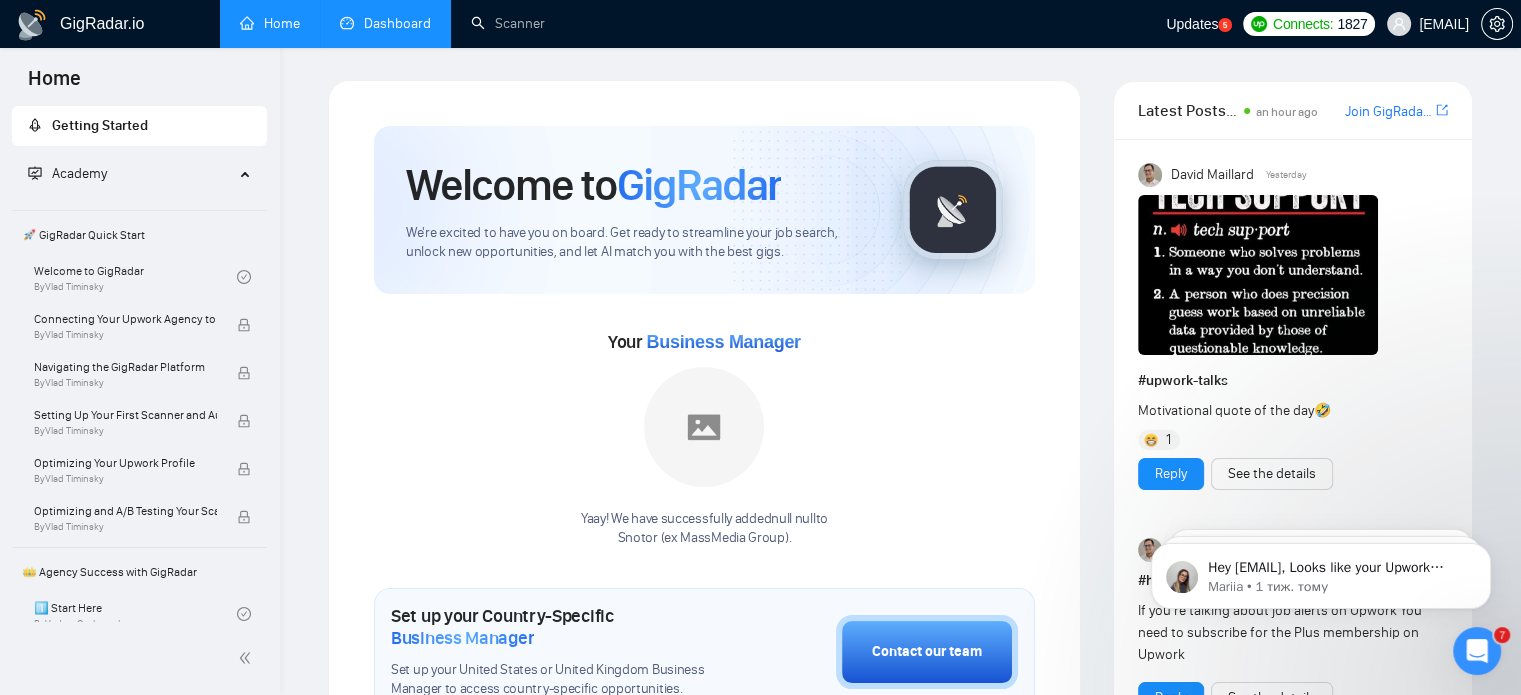click on "Dashboard" at bounding box center (385, 23) 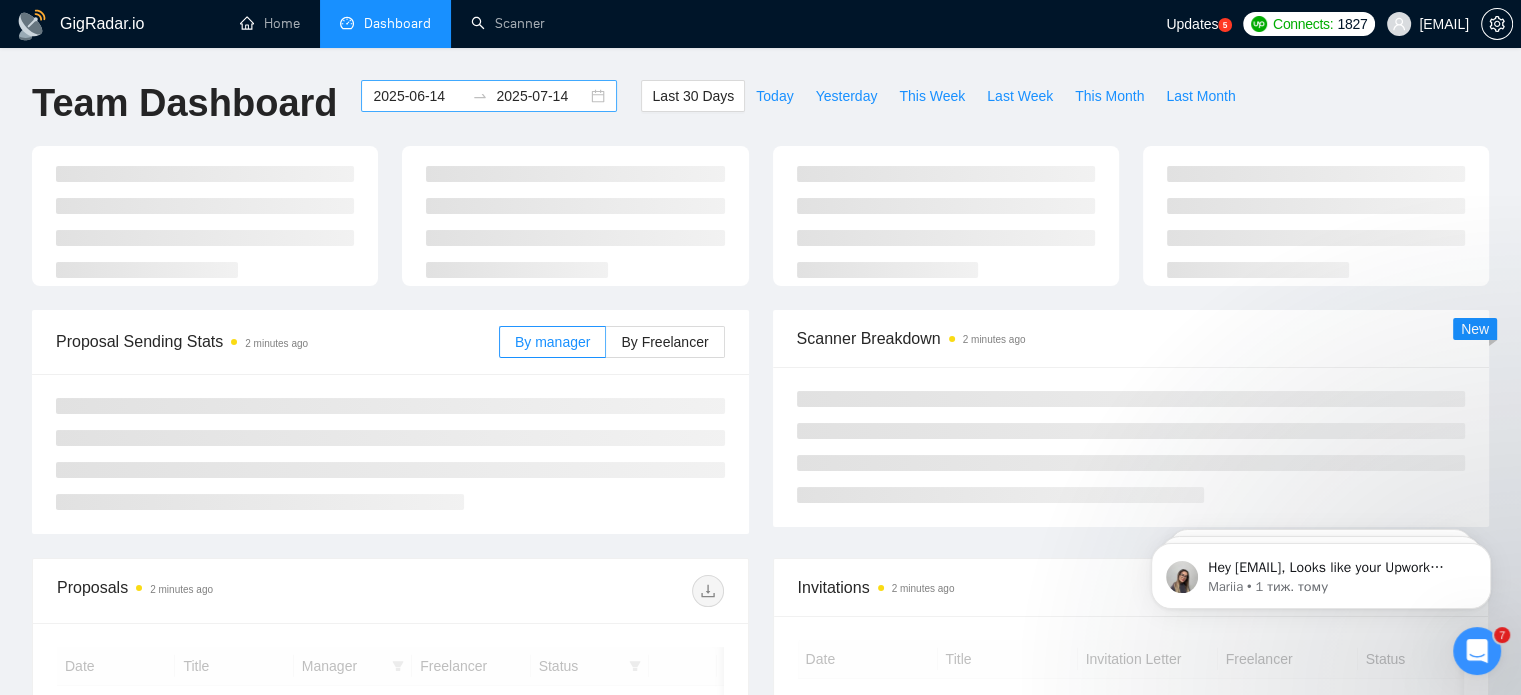 click on "2025-06-14" at bounding box center [418, 96] 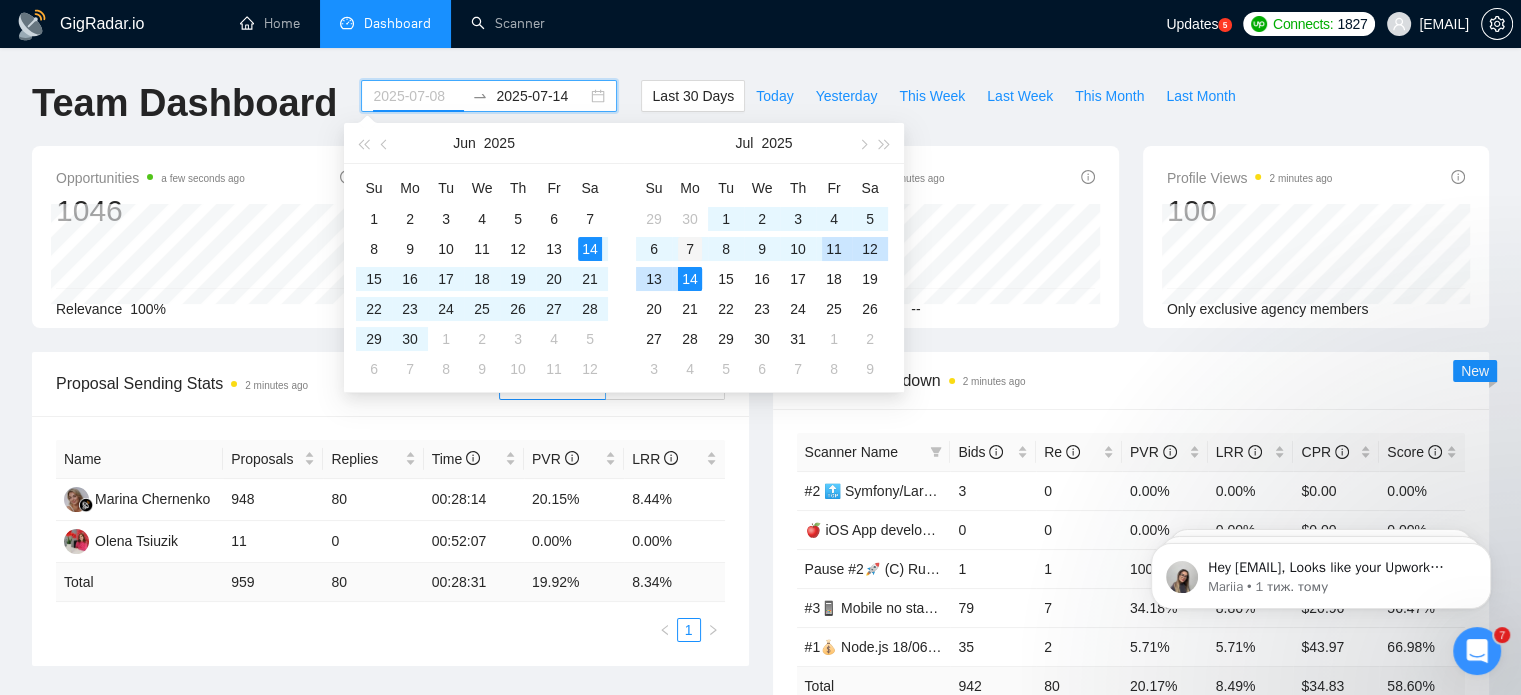 type on "2025-07-07" 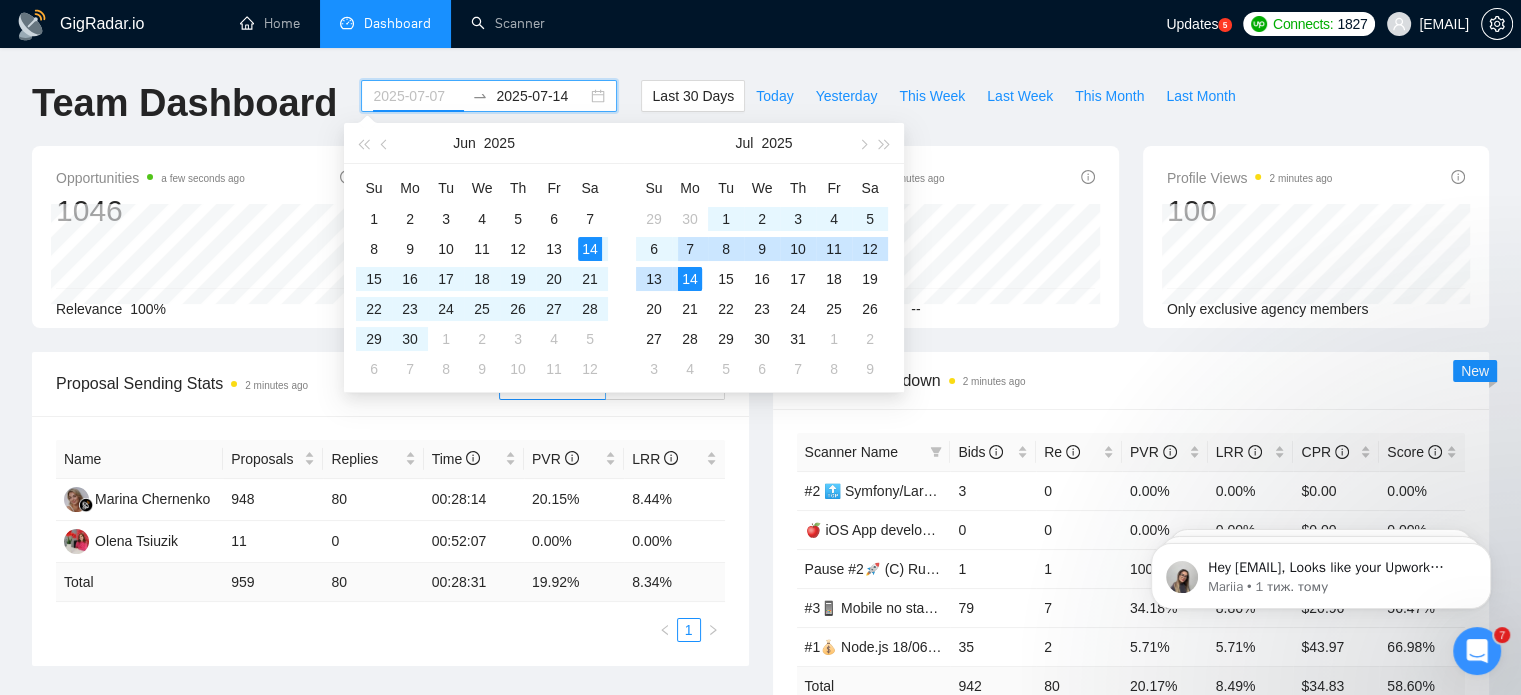click on "7" at bounding box center (690, 249) 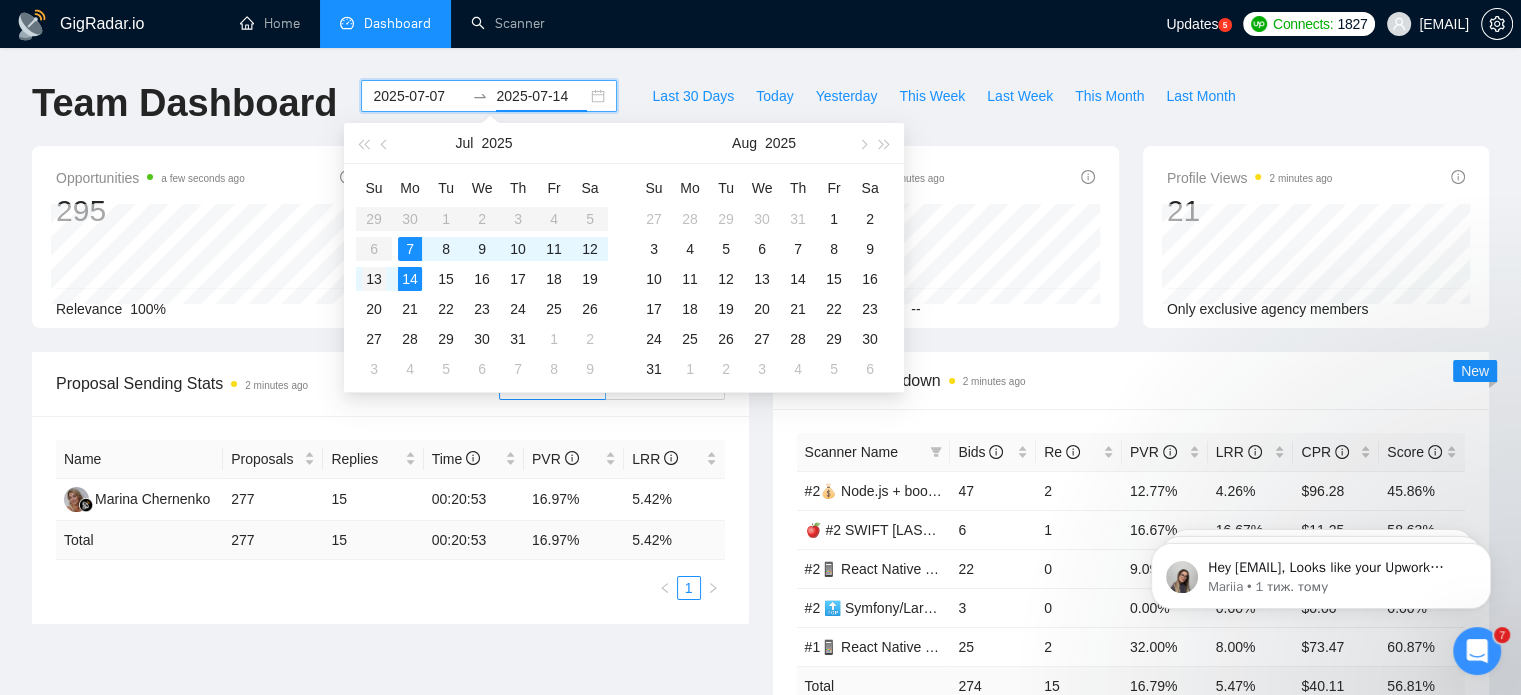 type on "2025-07-13" 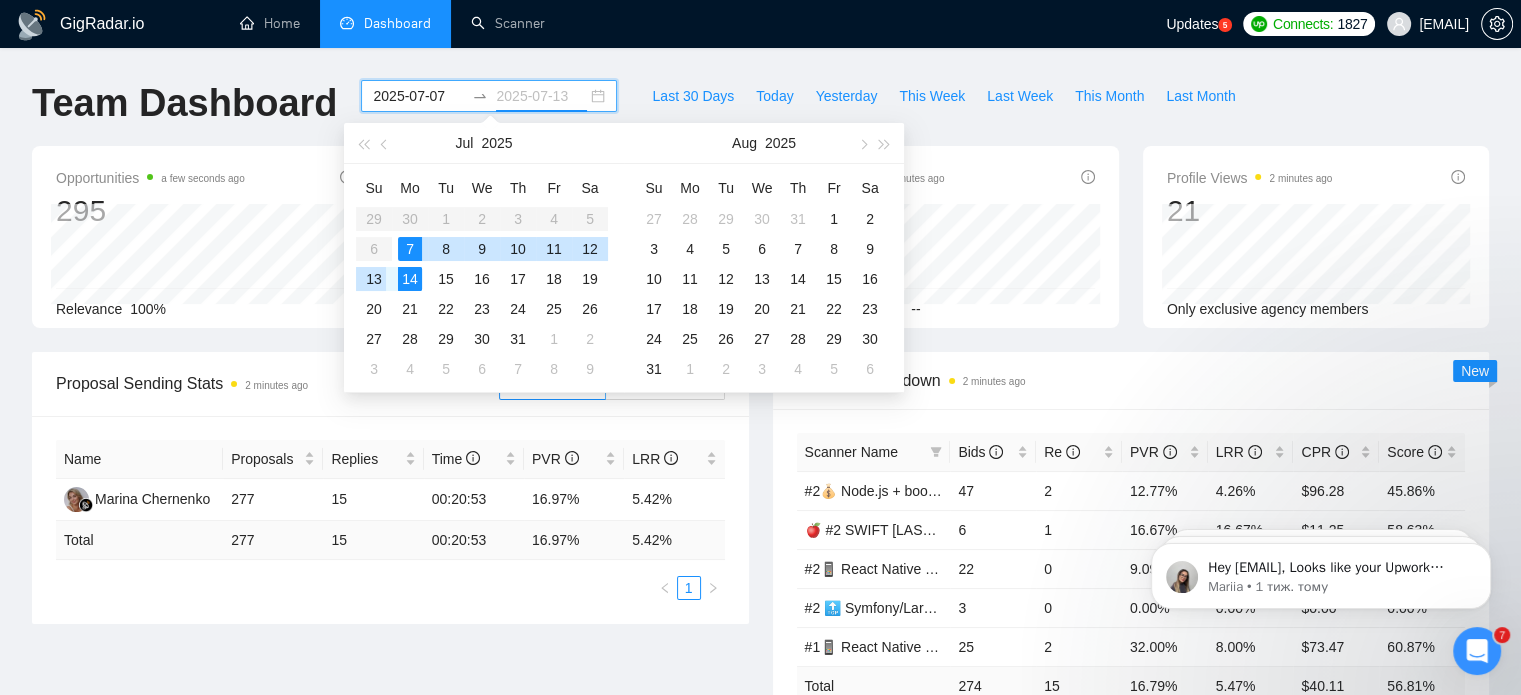 click on "13" at bounding box center [374, 279] 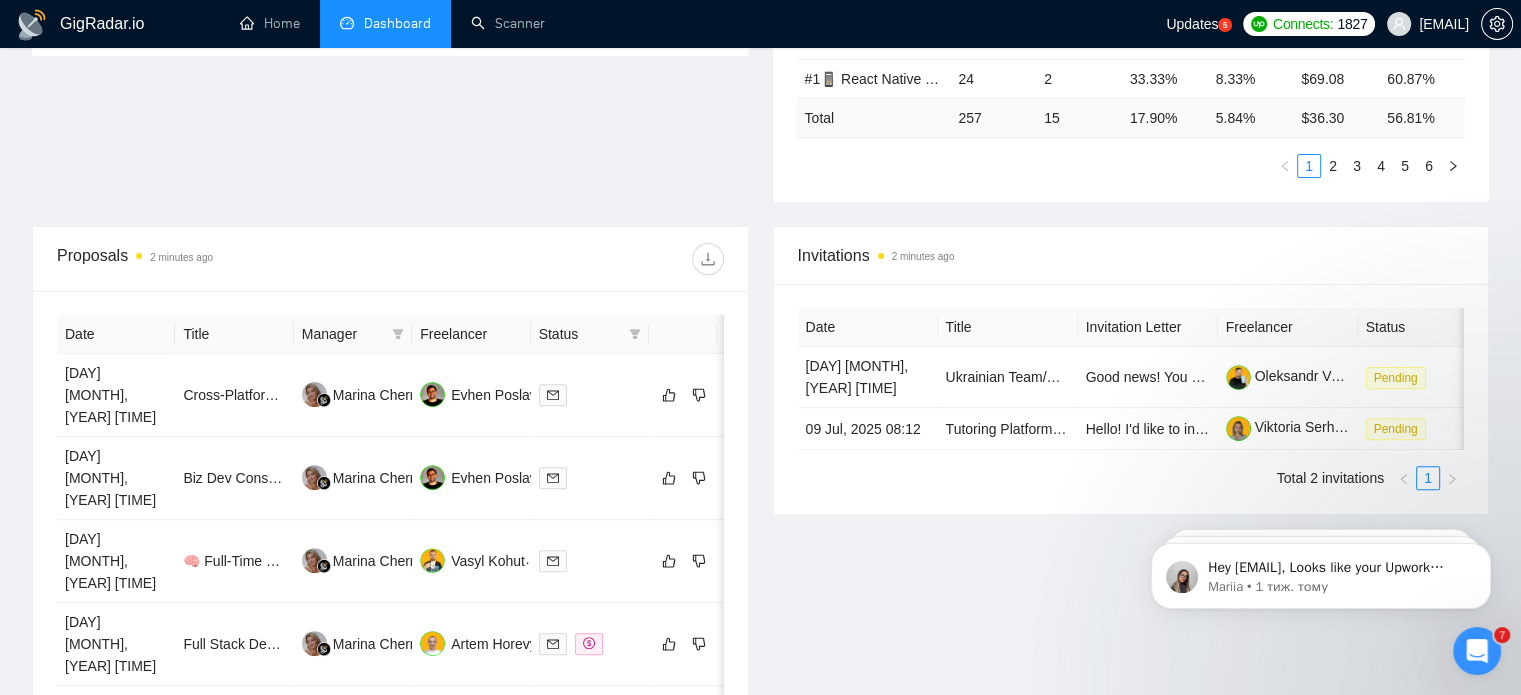 scroll, scrollTop: 600, scrollLeft: 0, axis: vertical 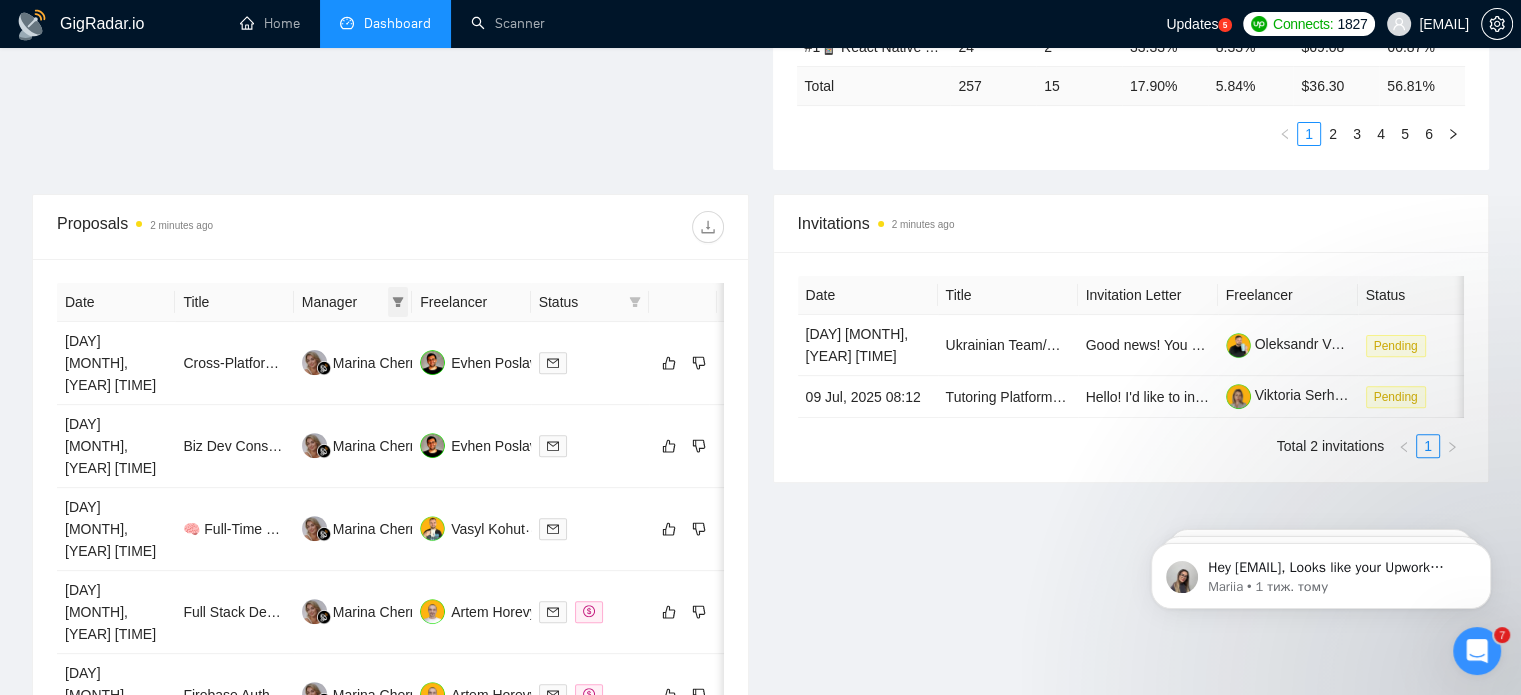 click 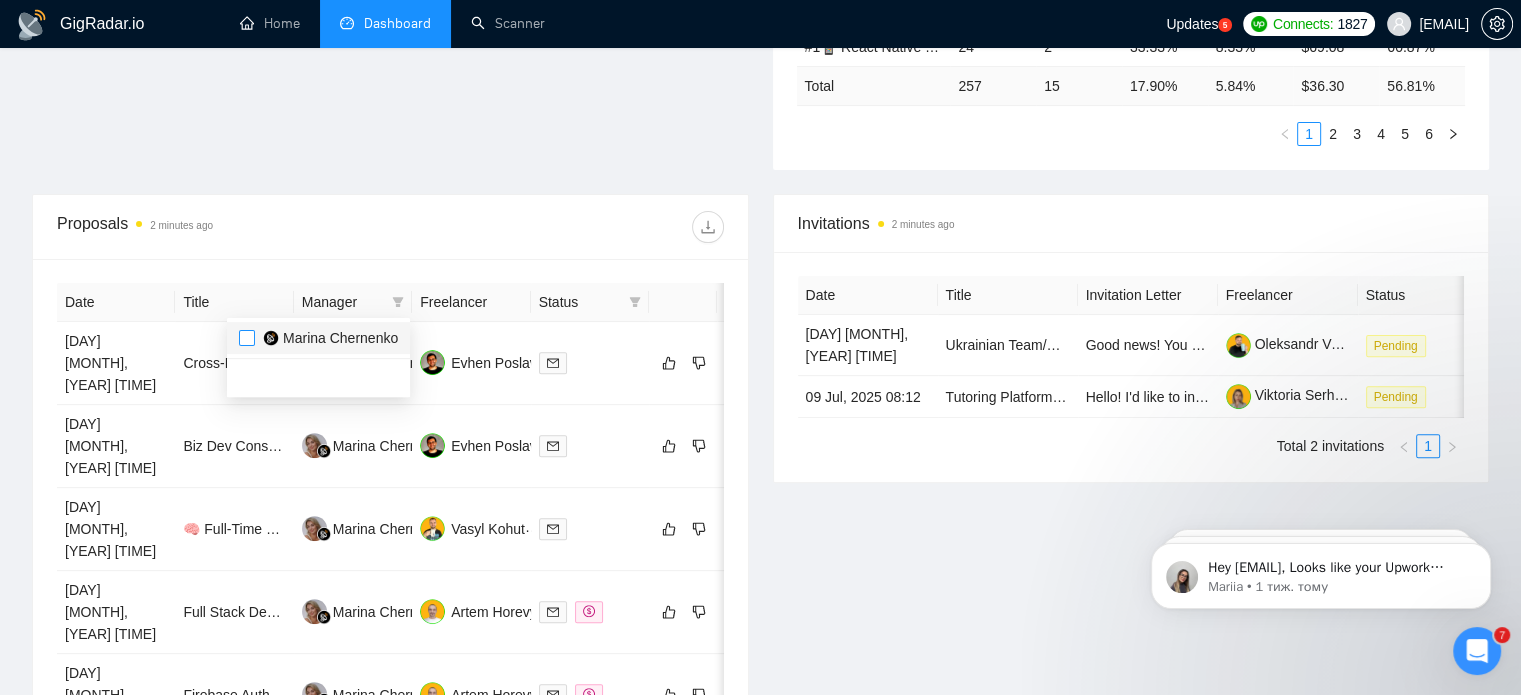 click at bounding box center [247, 338] 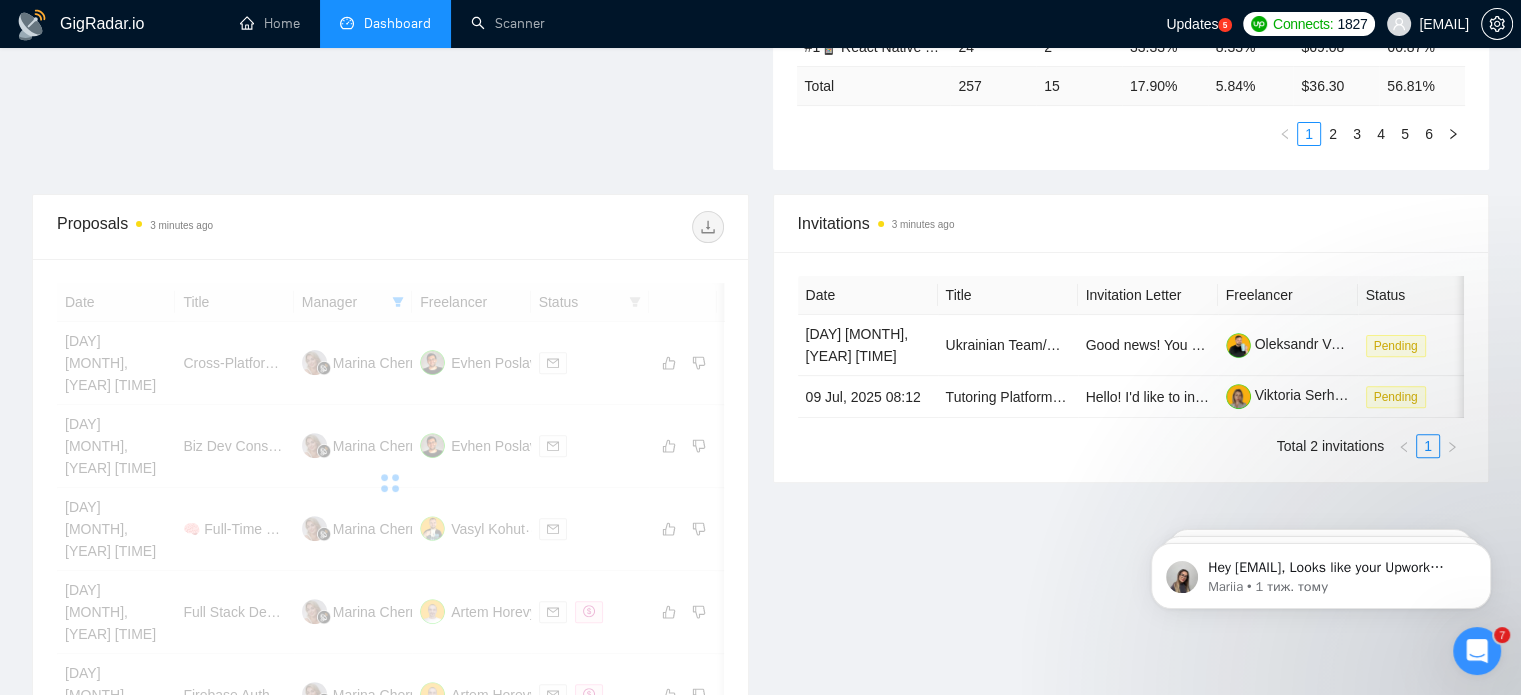 click at bounding box center (556, 227) 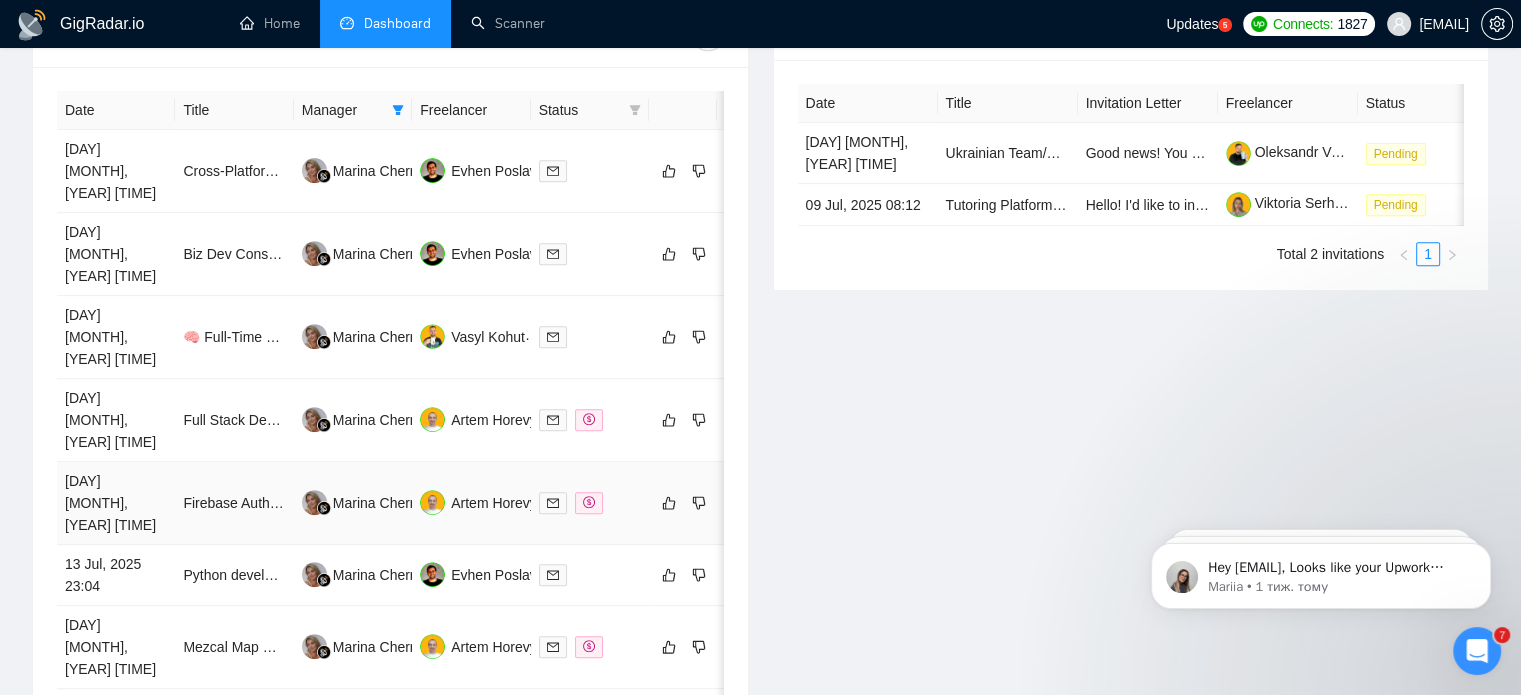 scroll, scrollTop: 690, scrollLeft: 0, axis: vertical 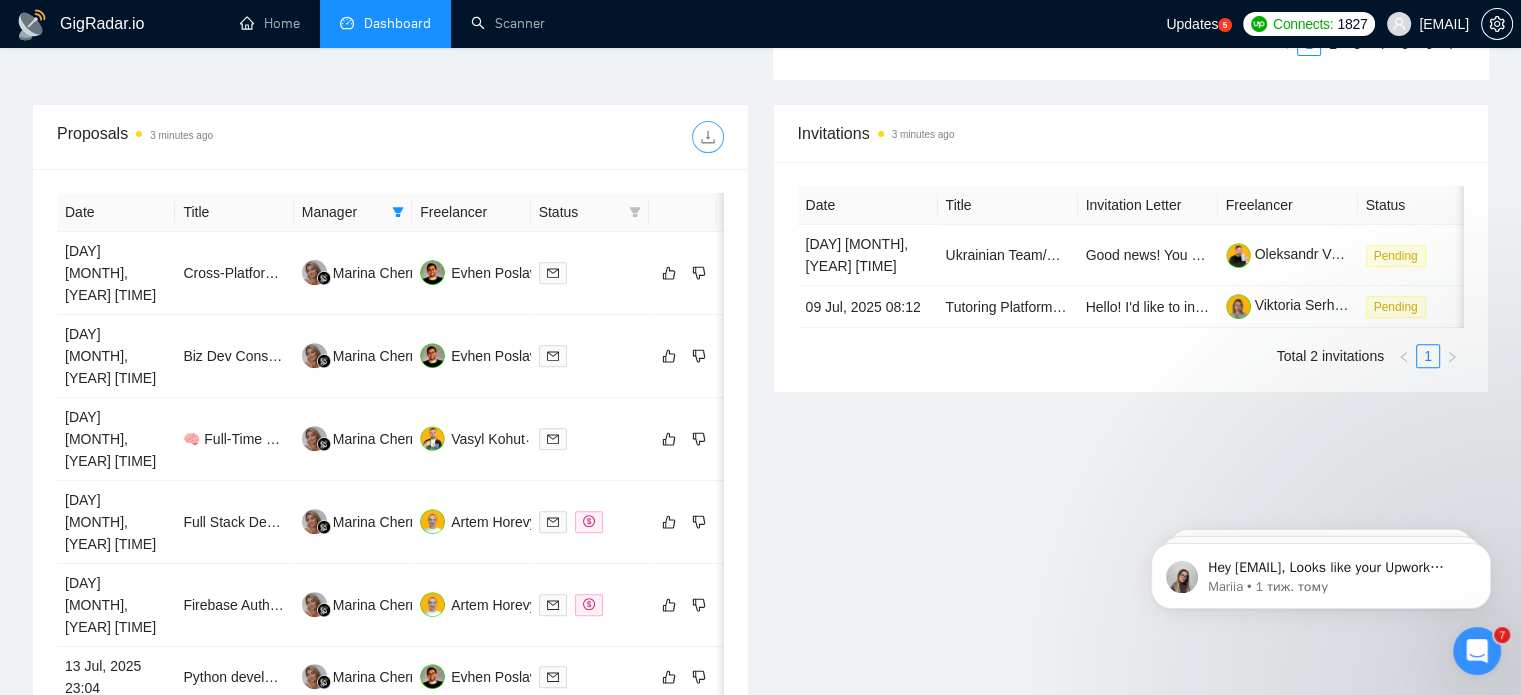 click 